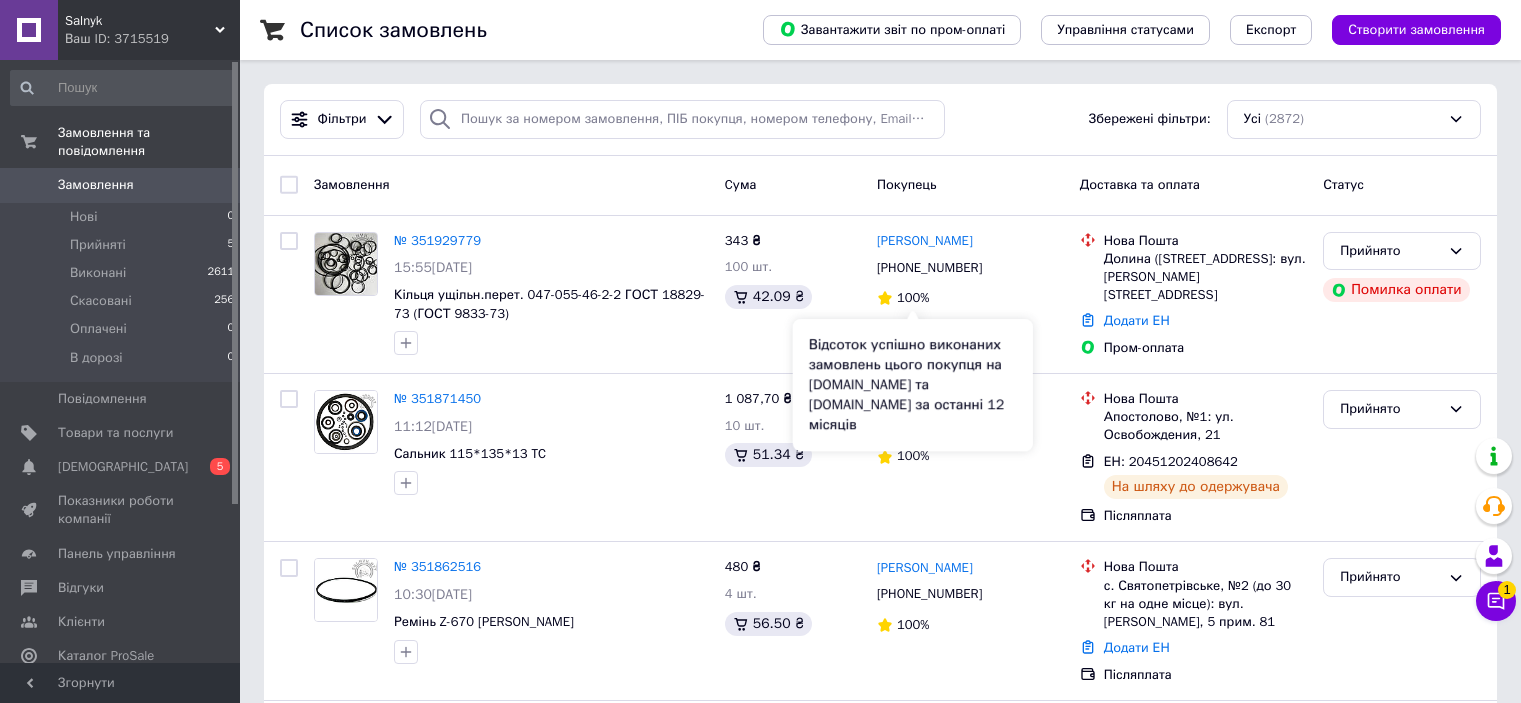 scroll, scrollTop: 0, scrollLeft: 0, axis: both 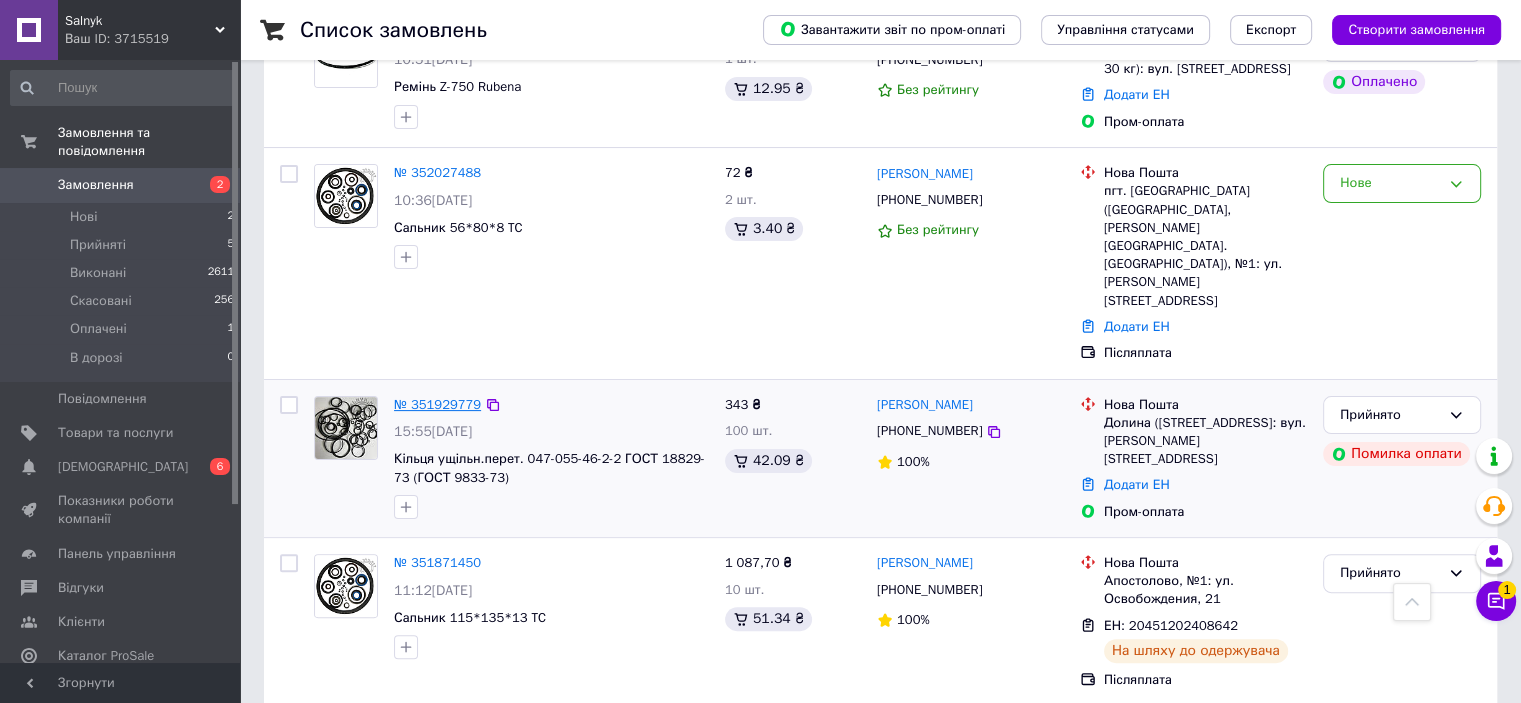 click on "№ 351929779" at bounding box center (437, 404) 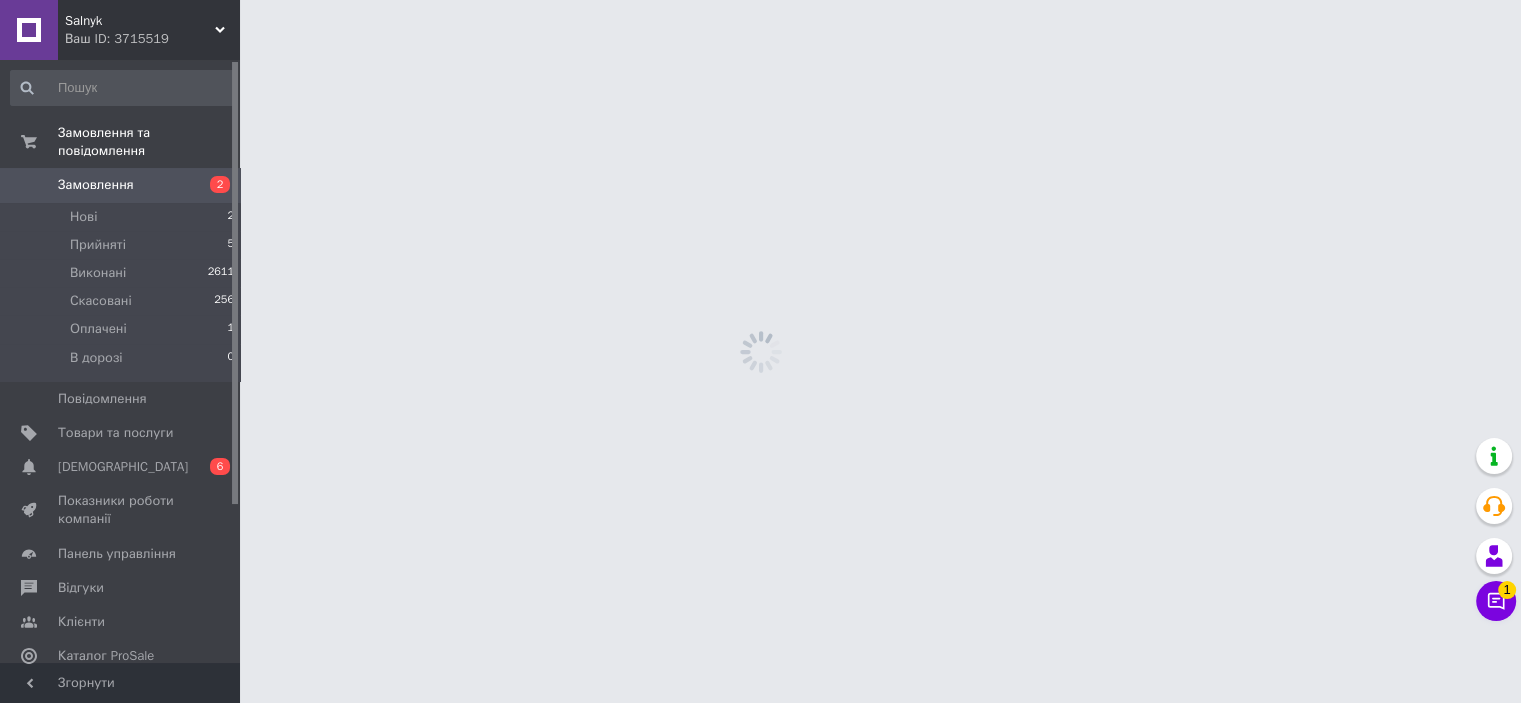 scroll, scrollTop: 0, scrollLeft: 0, axis: both 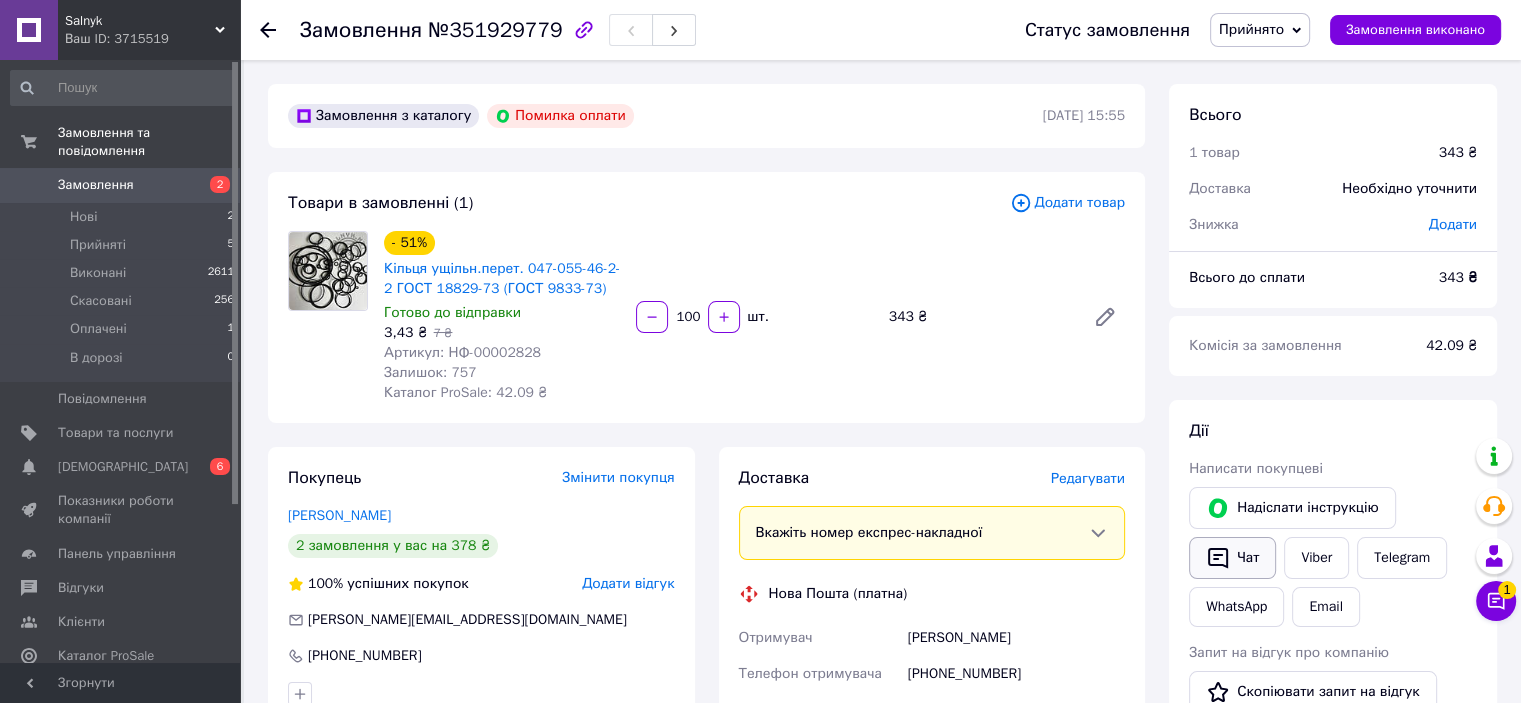 click on "Чат" at bounding box center [1232, 558] 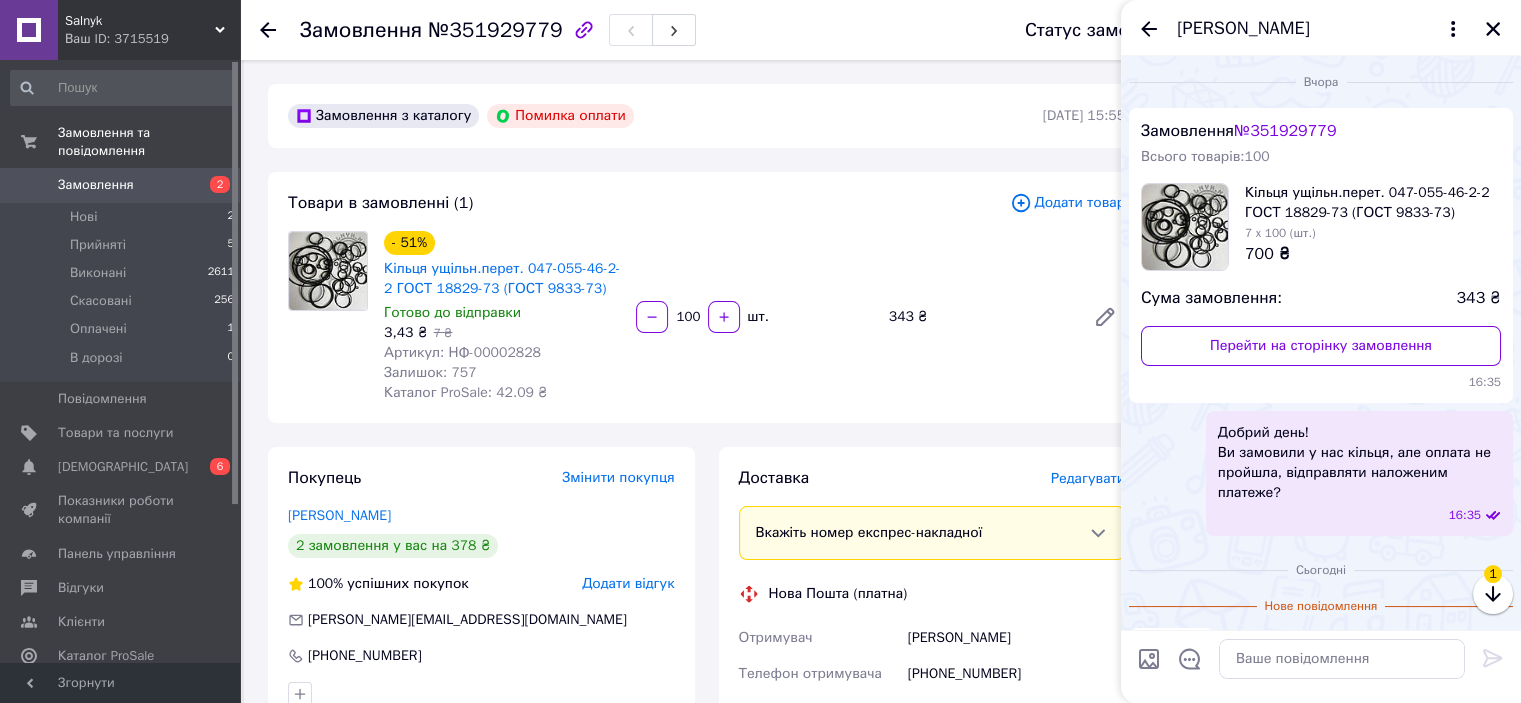 scroll, scrollTop: 51, scrollLeft: 0, axis: vertical 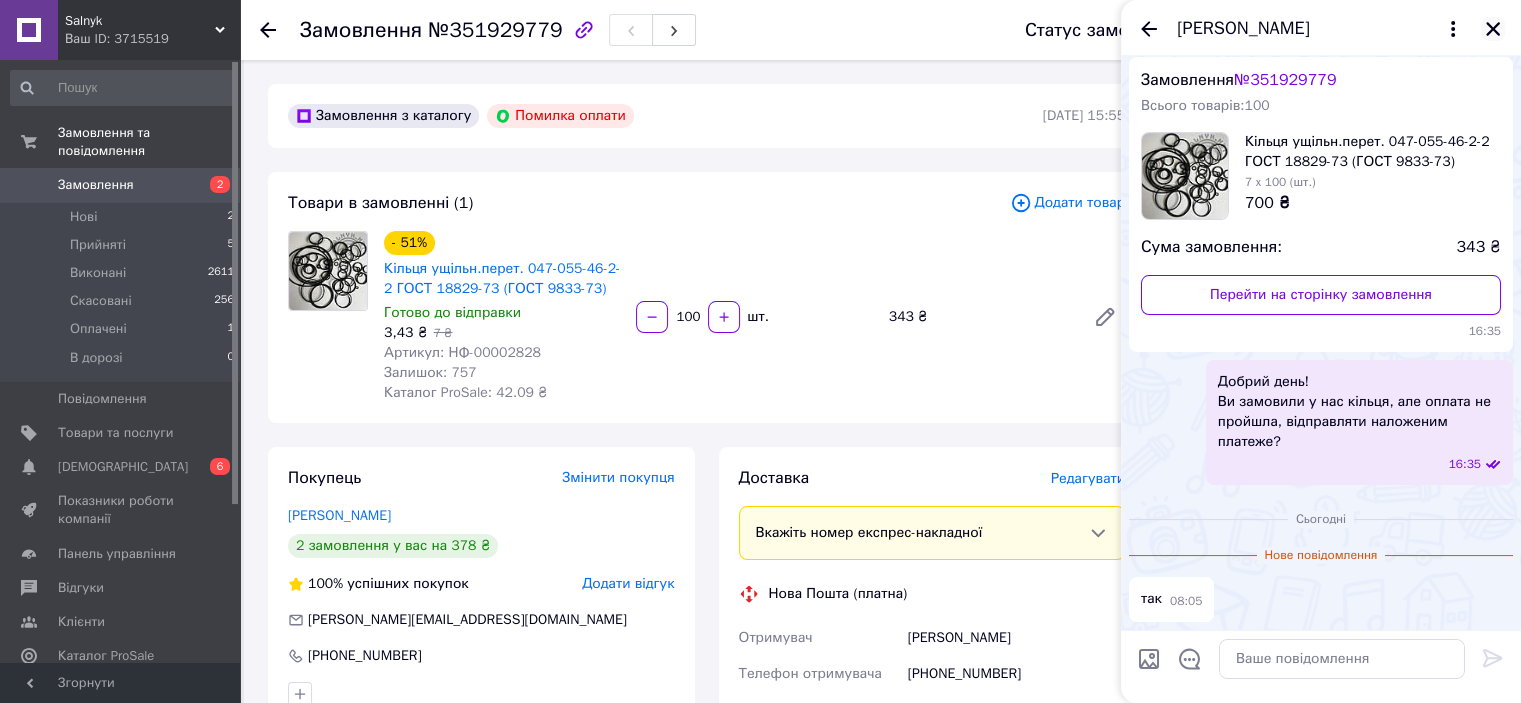 click 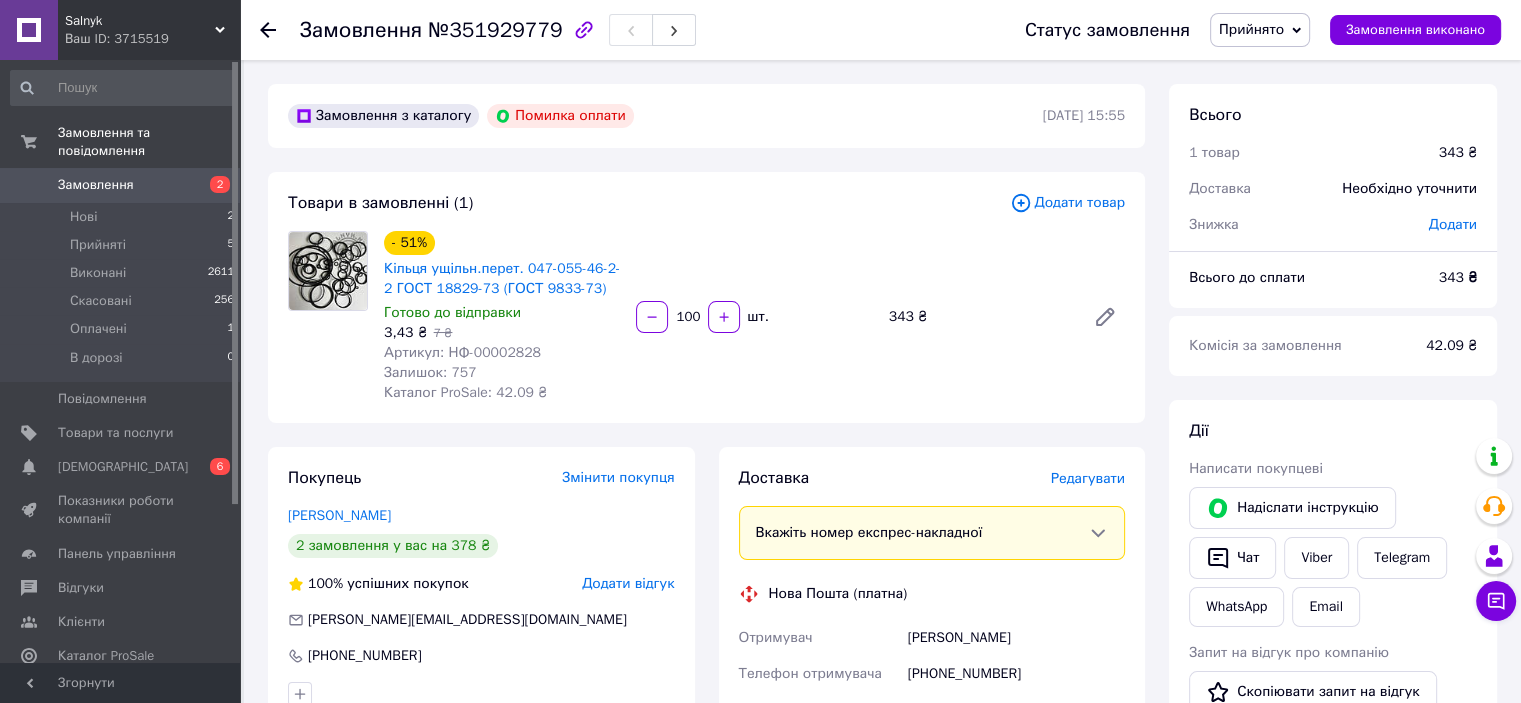click 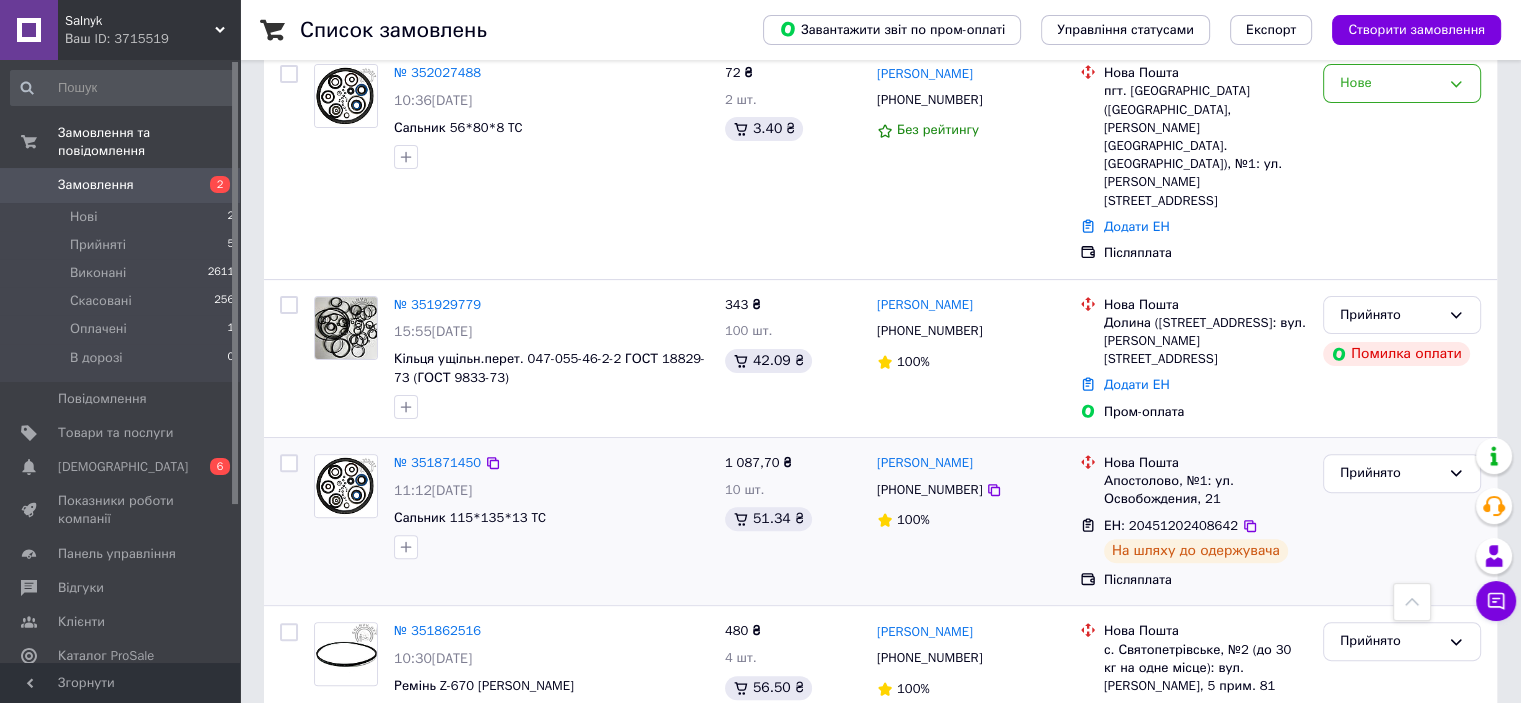 scroll, scrollTop: 600, scrollLeft: 0, axis: vertical 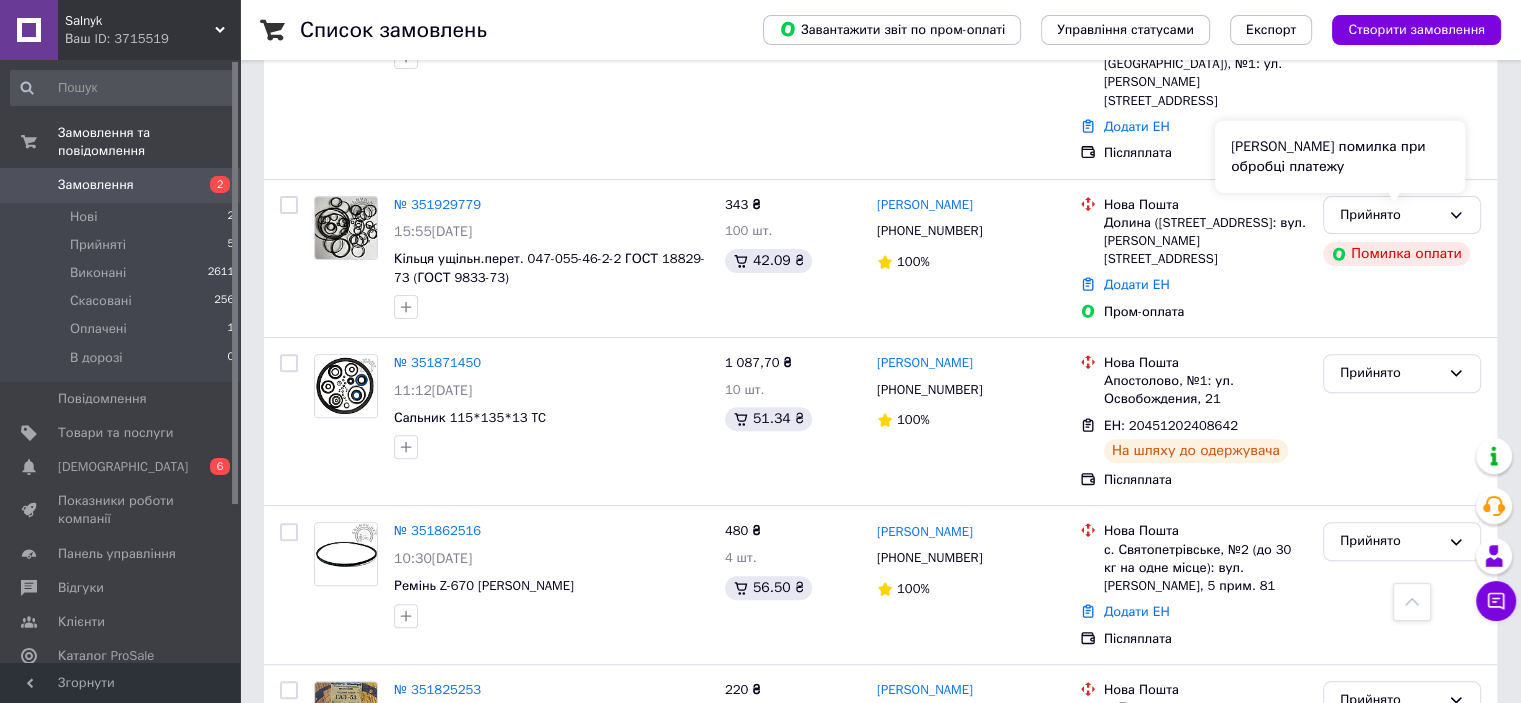 click on "Сталася помилка при обробці платежу" at bounding box center [1340, 157] 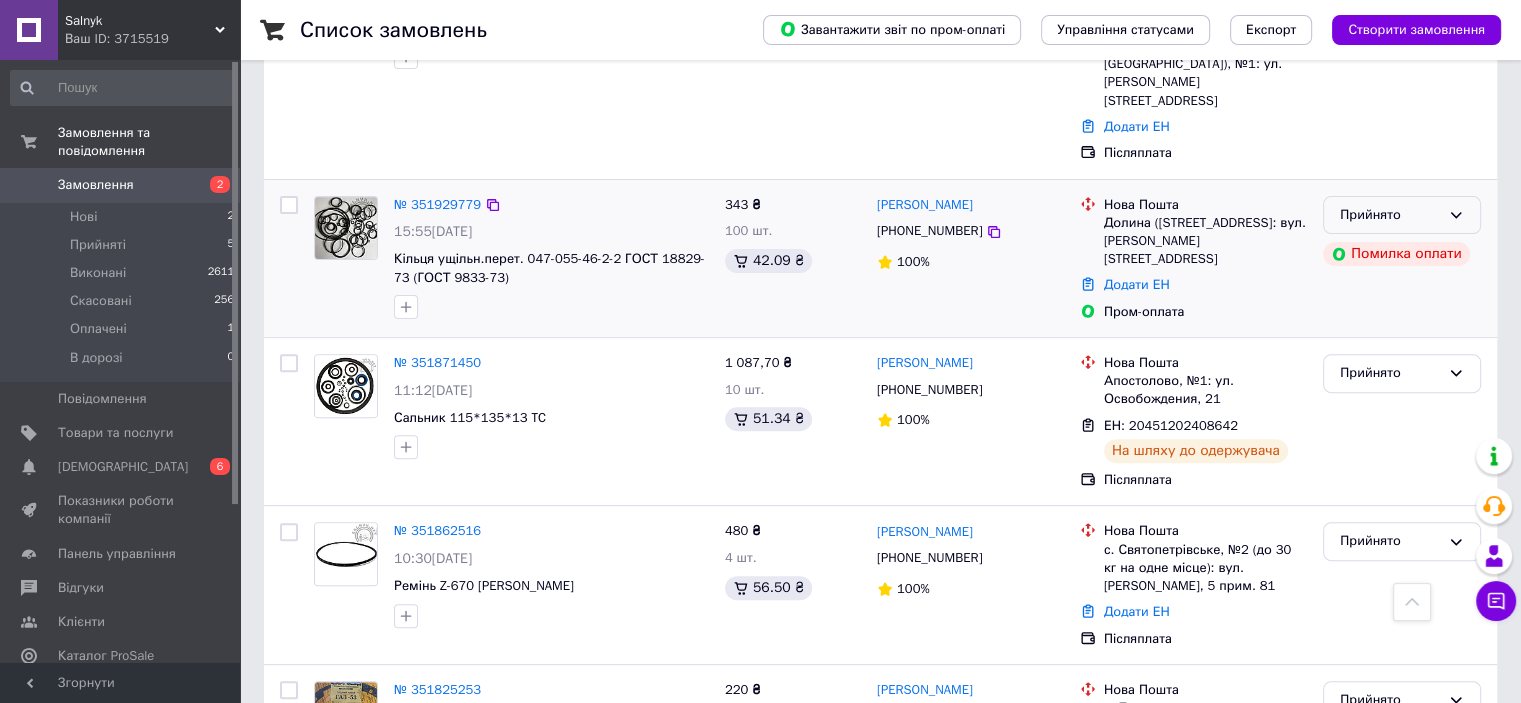 click 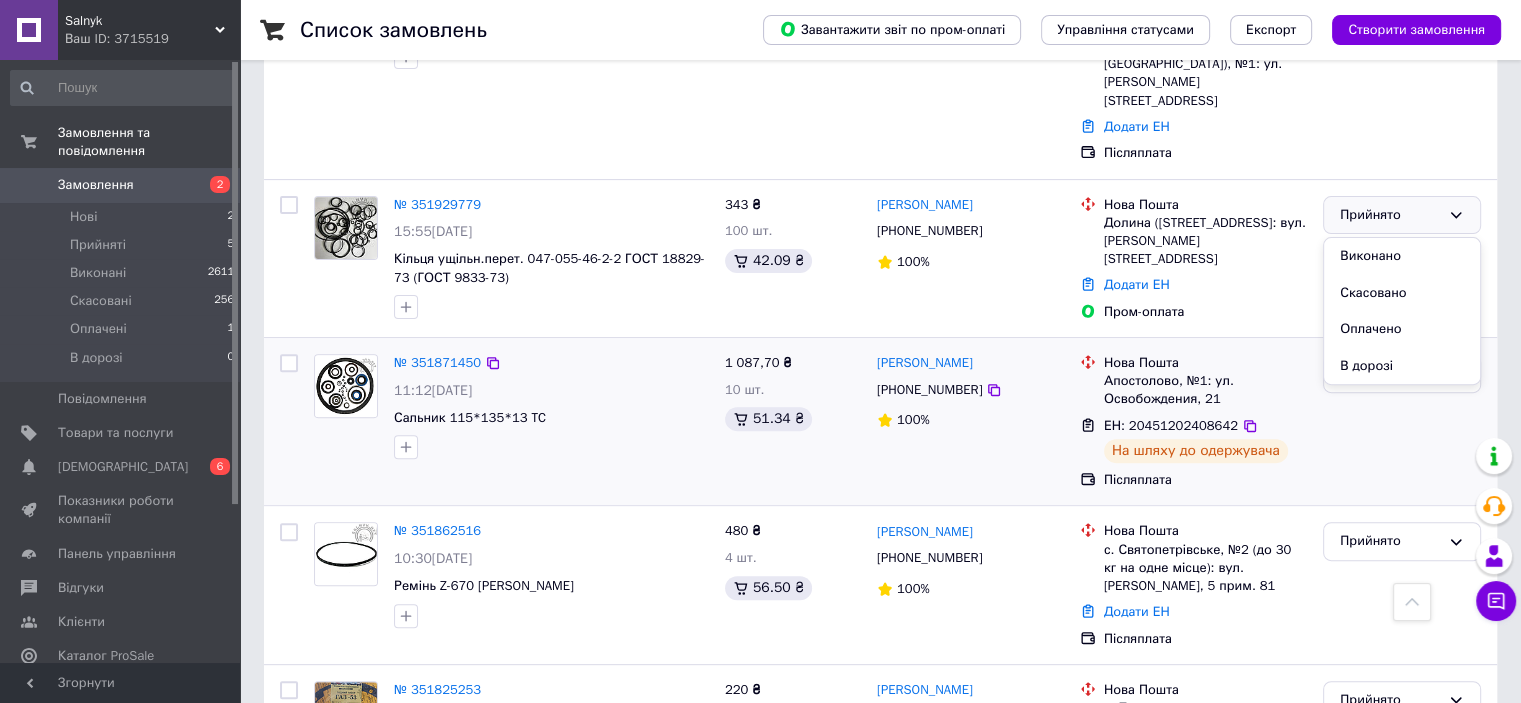 click on "Прийнято" at bounding box center (1402, 421) 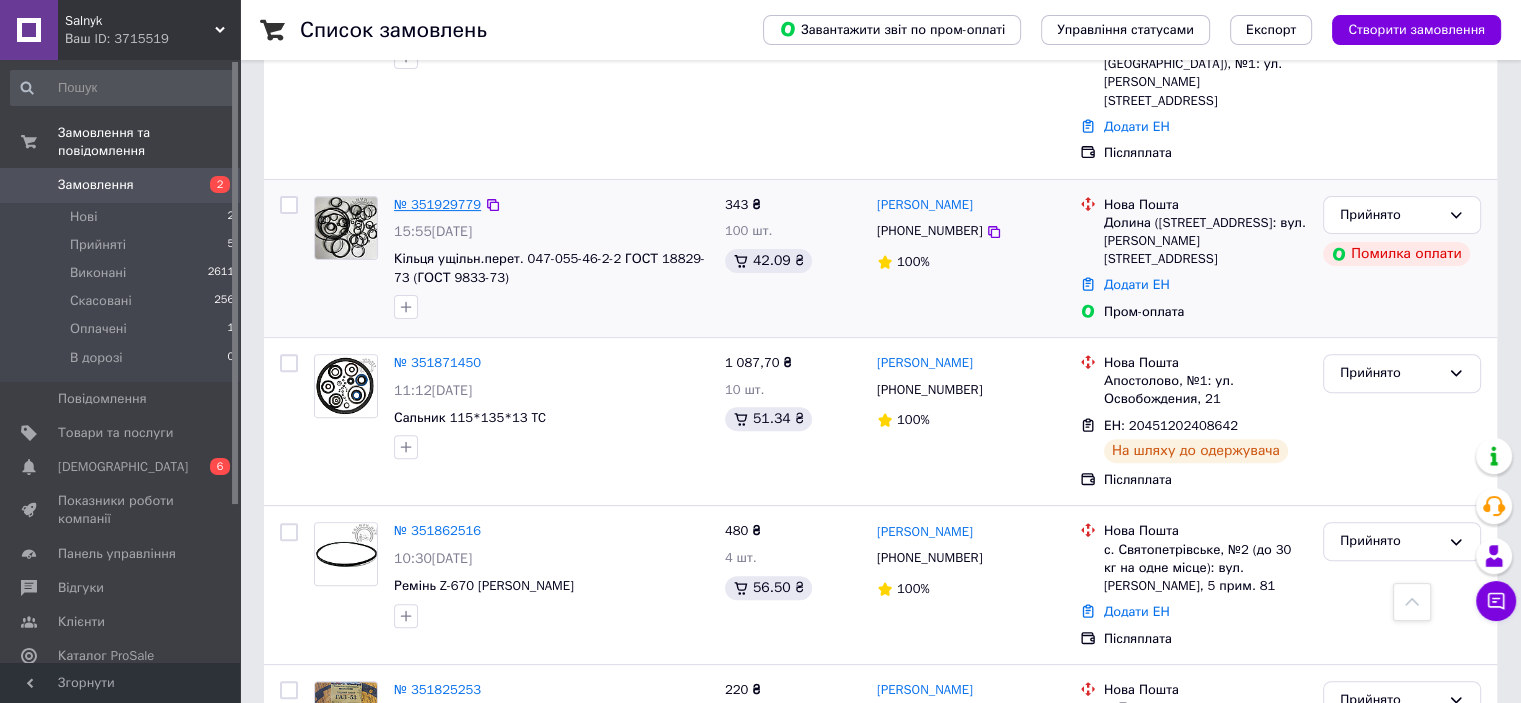 click on "№ 351929779" at bounding box center [437, 204] 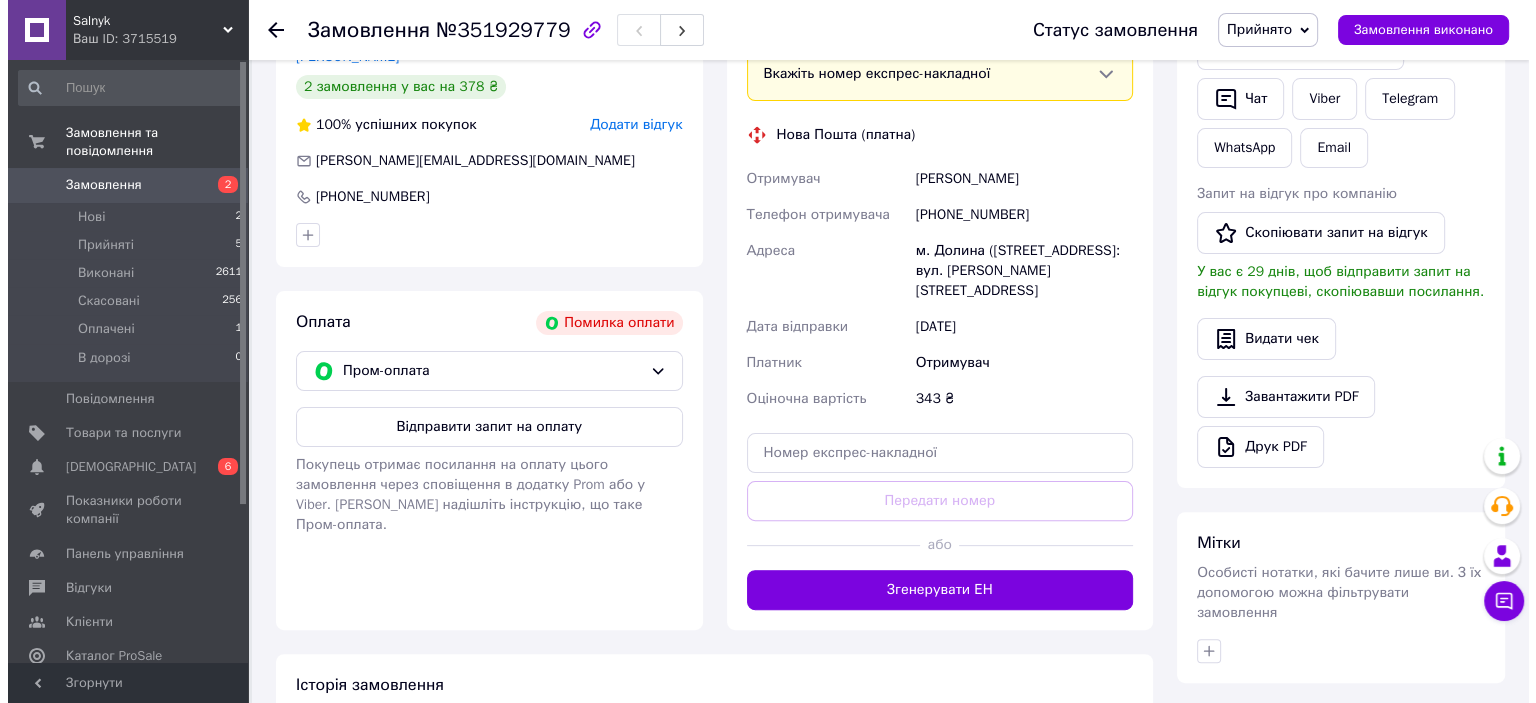 scroll, scrollTop: 428, scrollLeft: 0, axis: vertical 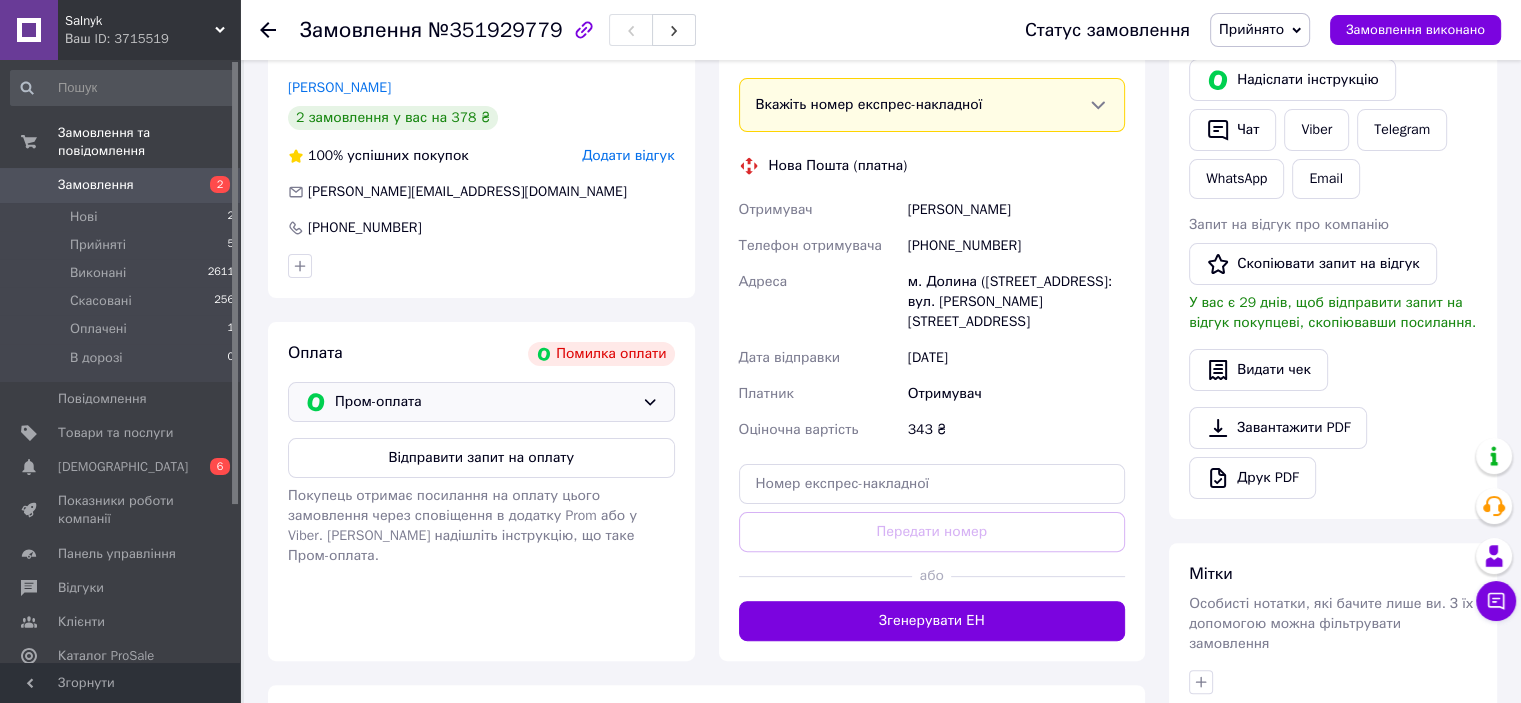 click on "Пром-оплата" at bounding box center [484, 402] 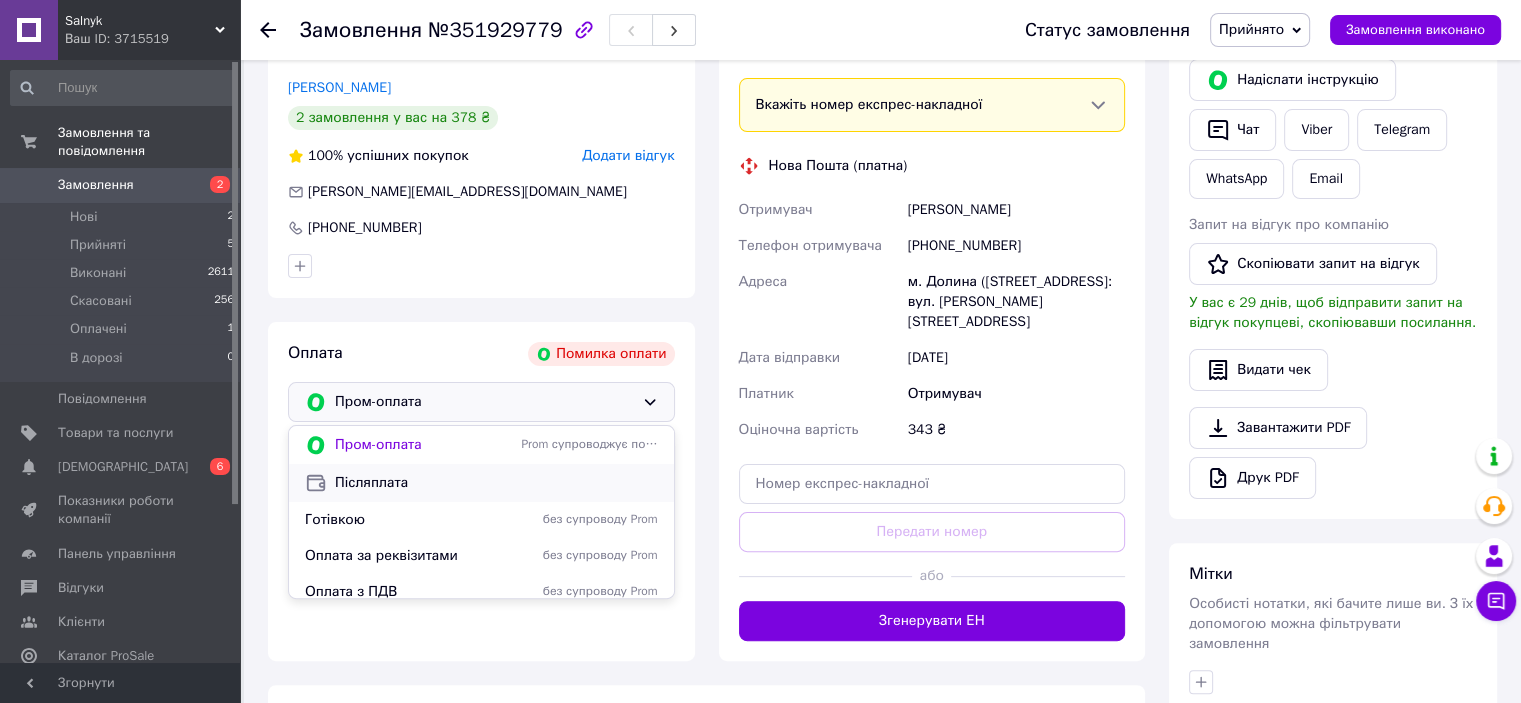 click on "Післяплата" at bounding box center [481, 483] 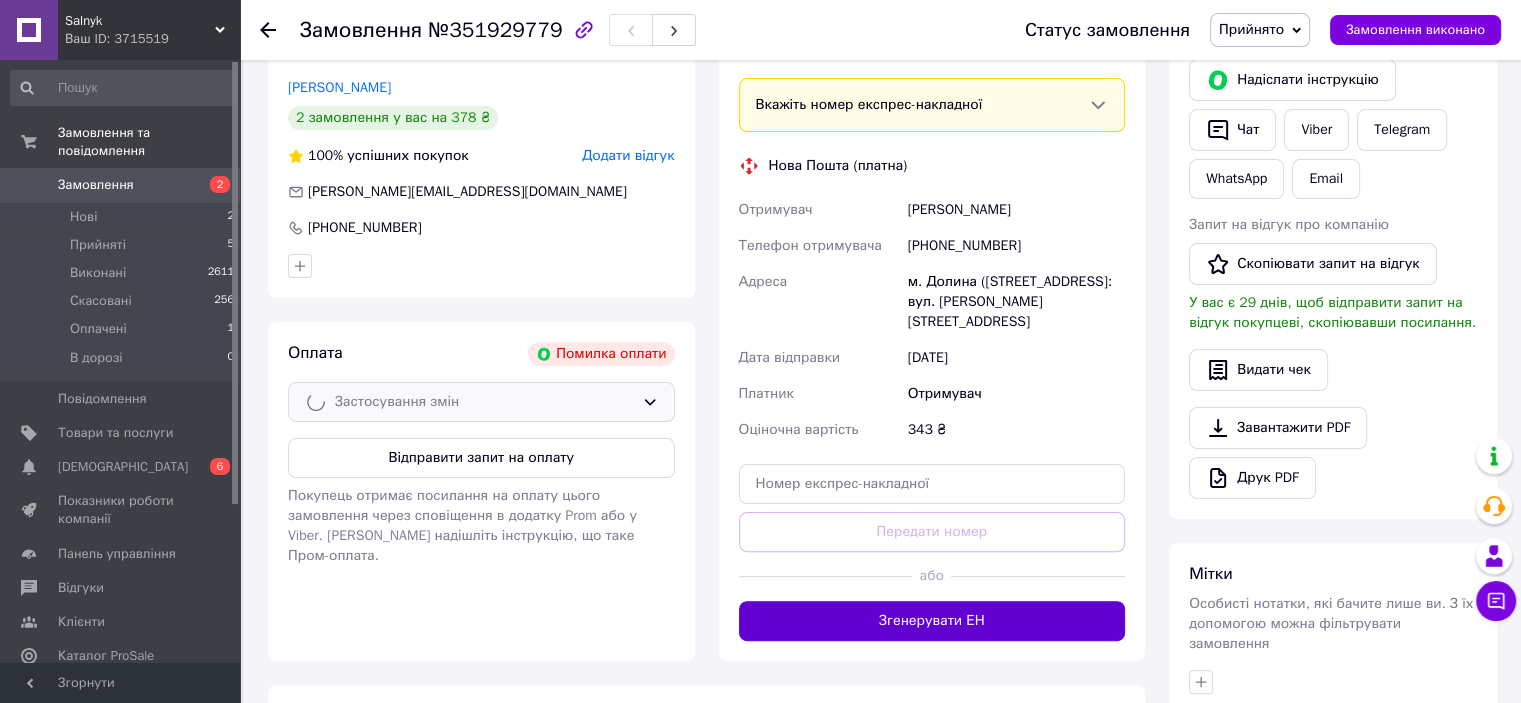 click on "Згенерувати ЕН" at bounding box center (932, 621) 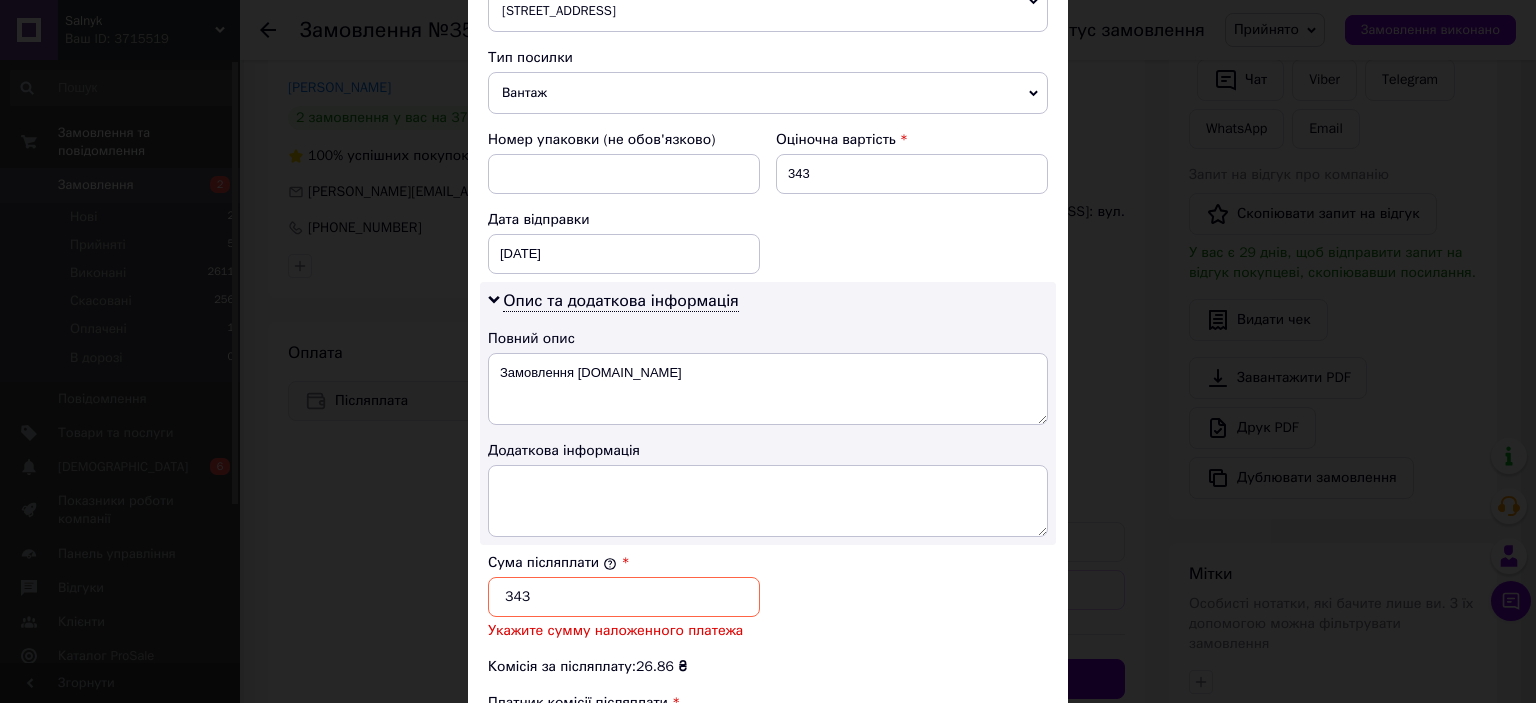 scroll, scrollTop: 1100, scrollLeft: 0, axis: vertical 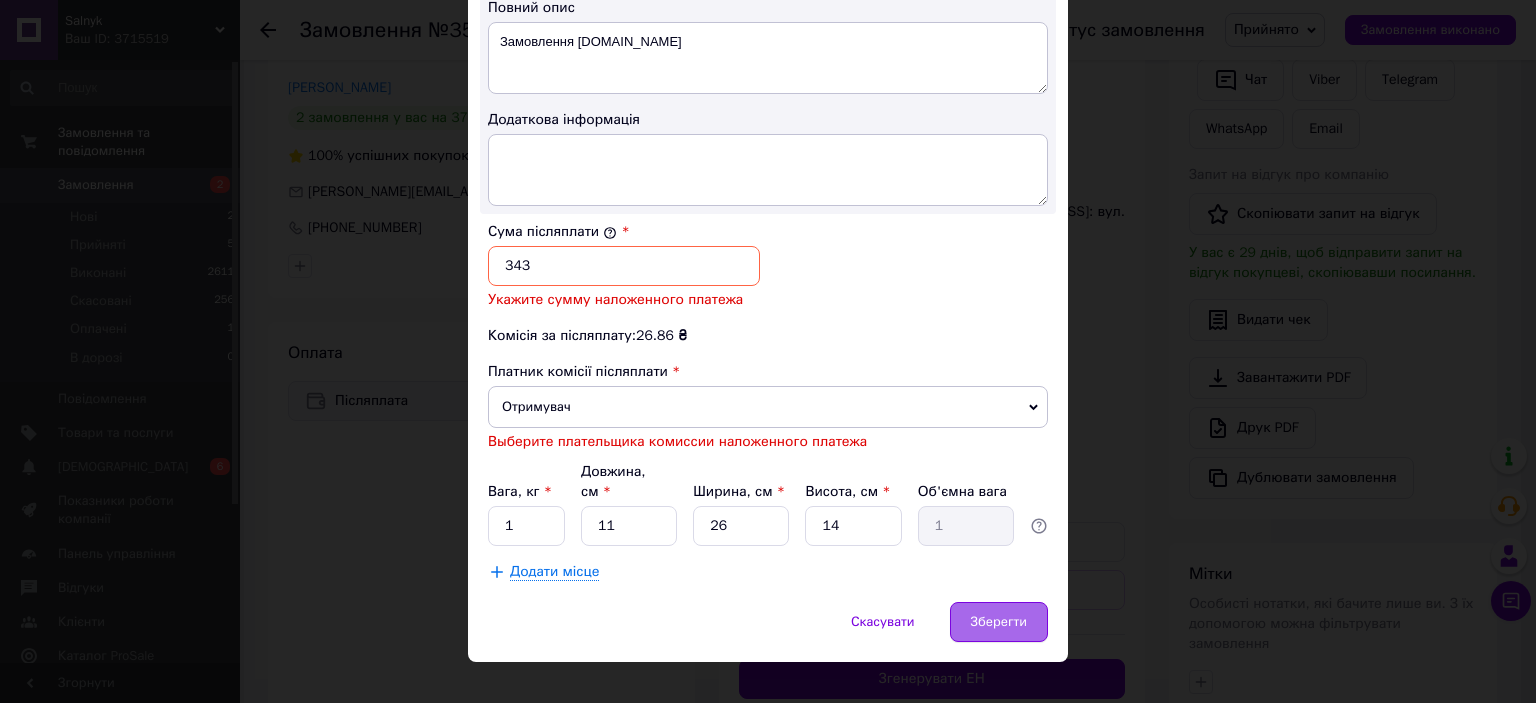 click on "Зберегти" at bounding box center [999, 622] 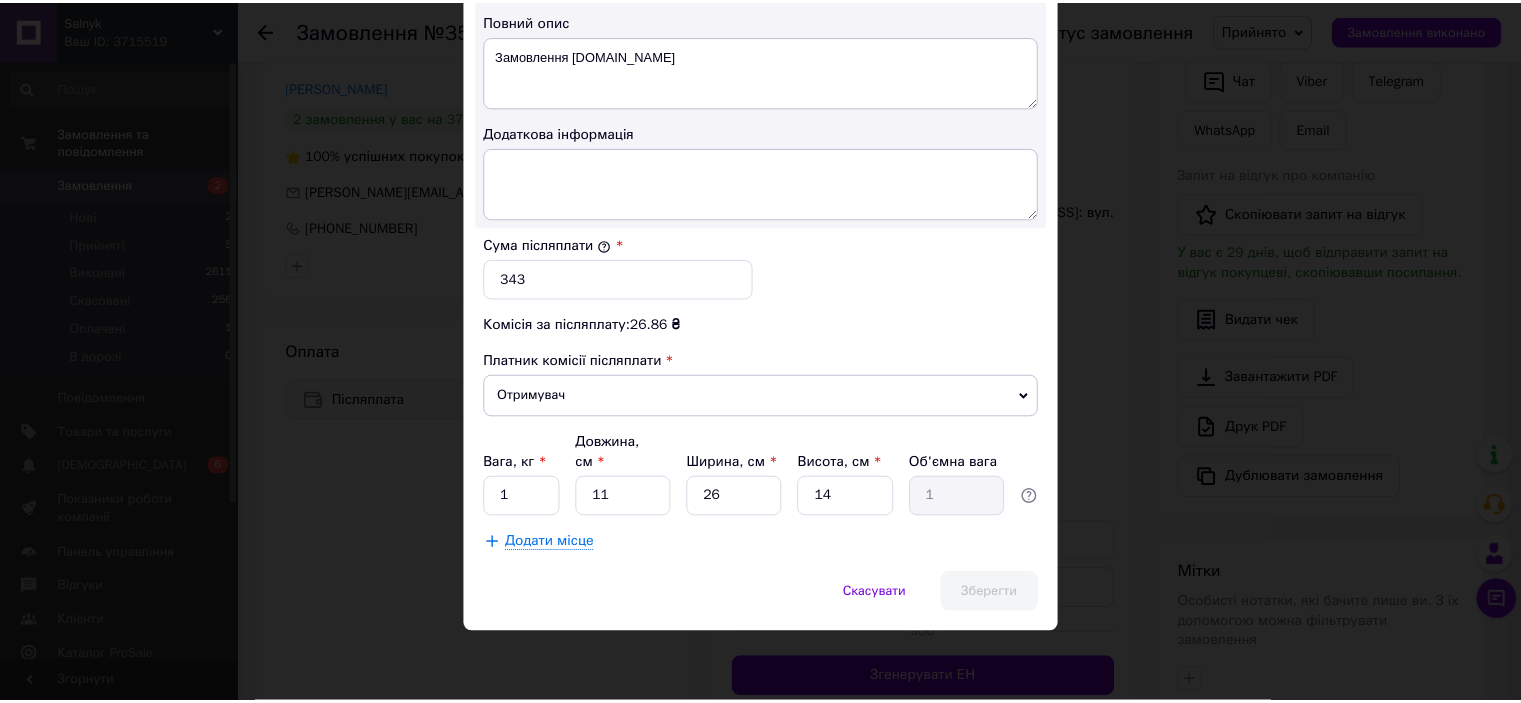 scroll, scrollTop: 1060, scrollLeft: 0, axis: vertical 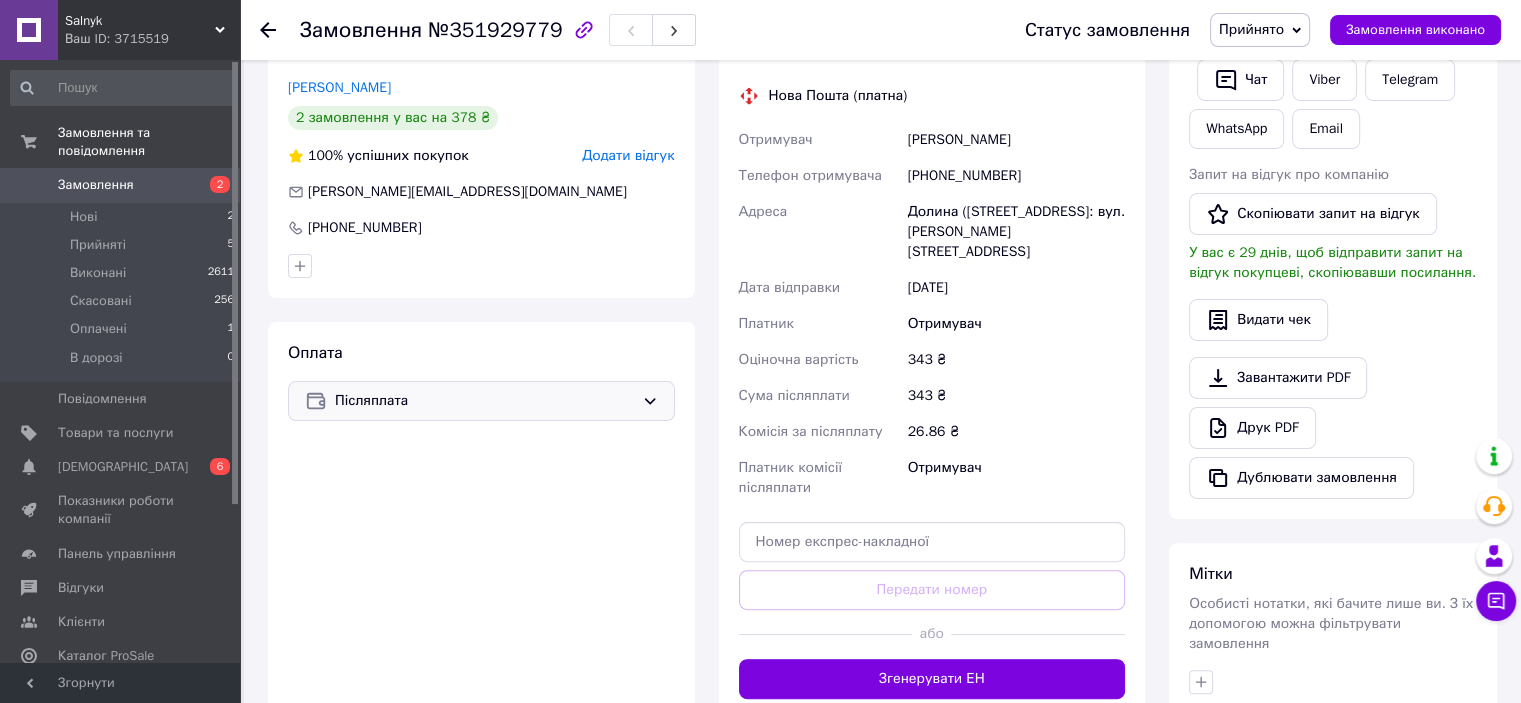 click 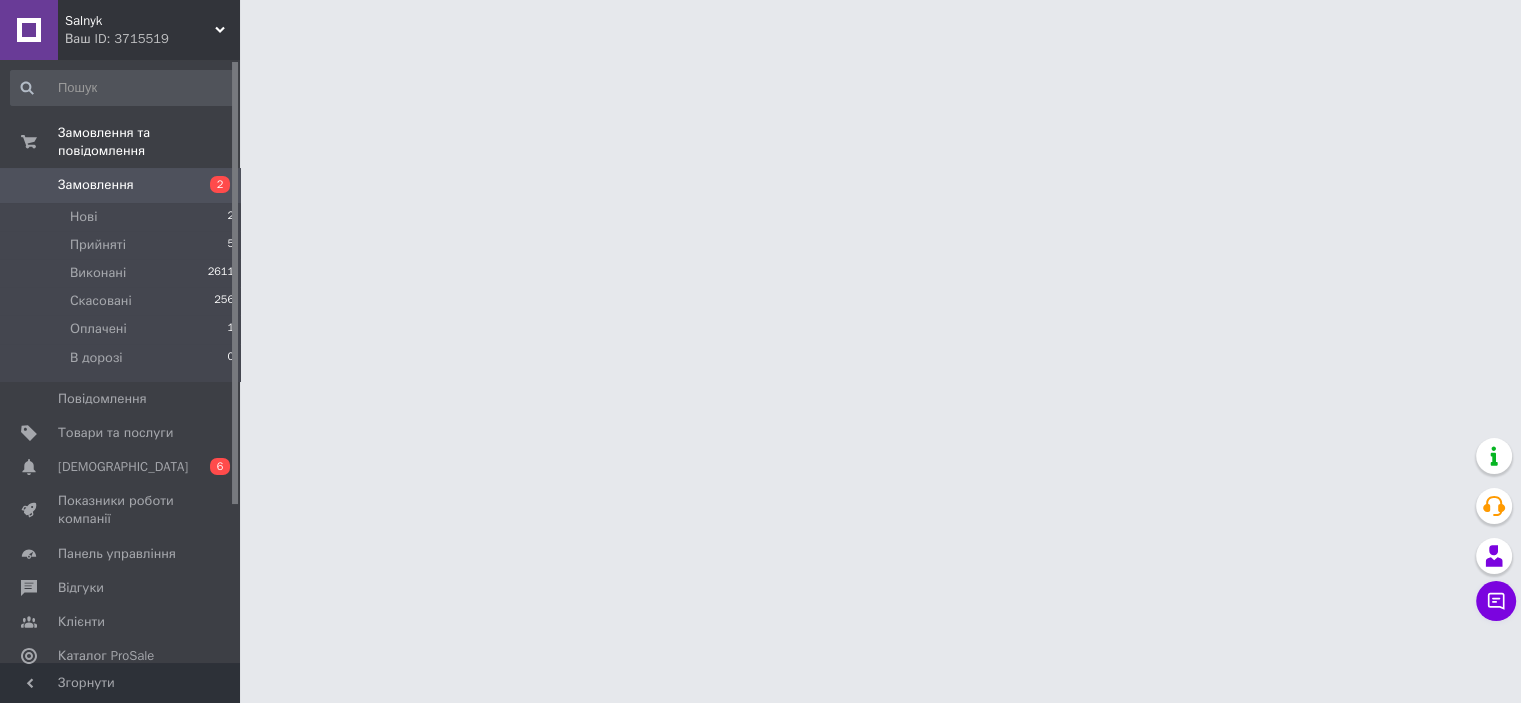 scroll, scrollTop: 0, scrollLeft: 0, axis: both 